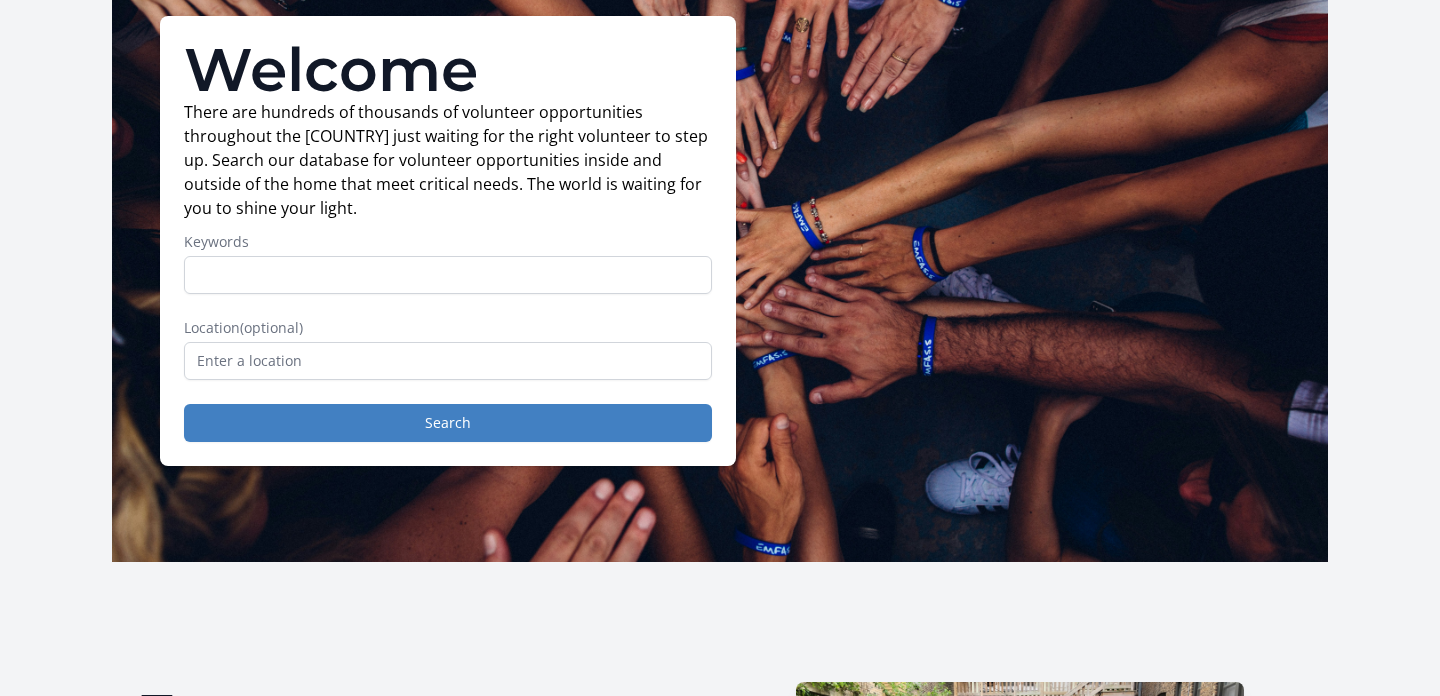 scroll, scrollTop: 152, scrollLeft: 0, axis: vertical 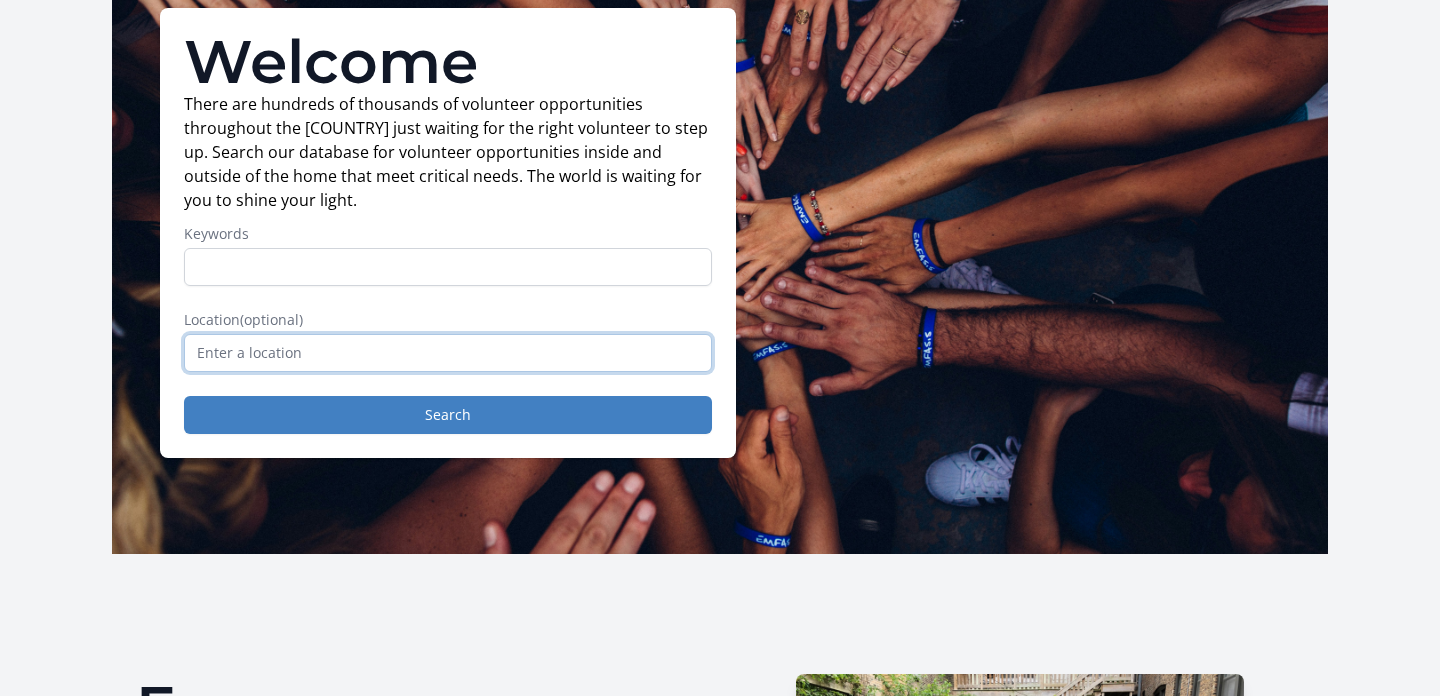 click at bounding box center (448, 353) 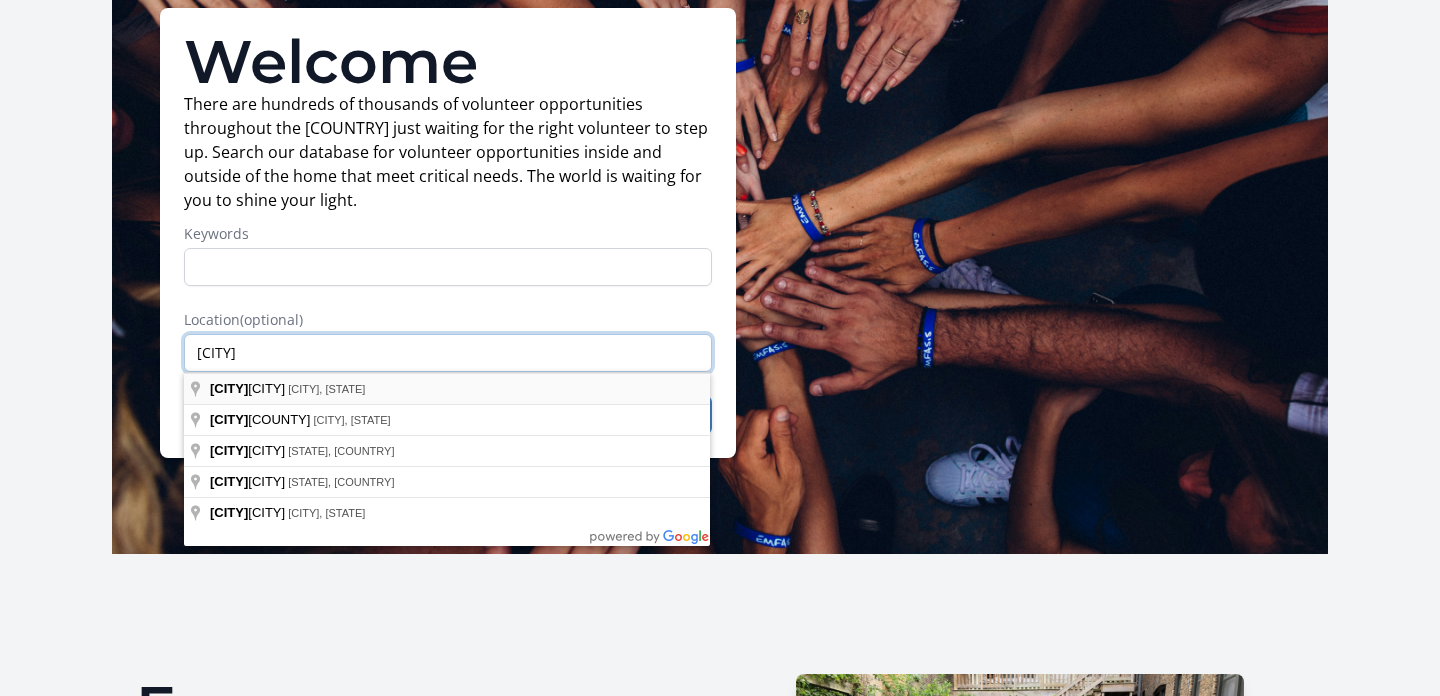 type on "Demv" 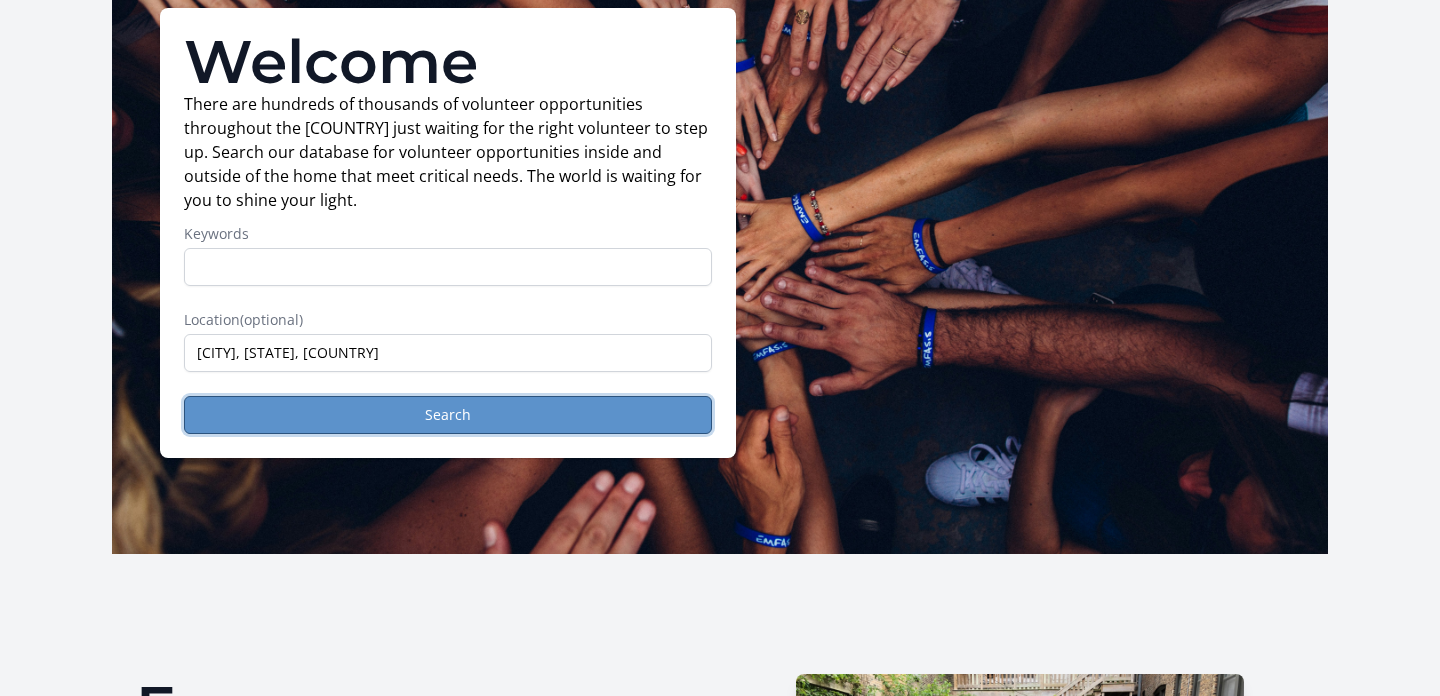 click on "Search" at bounding box center [448, 415] 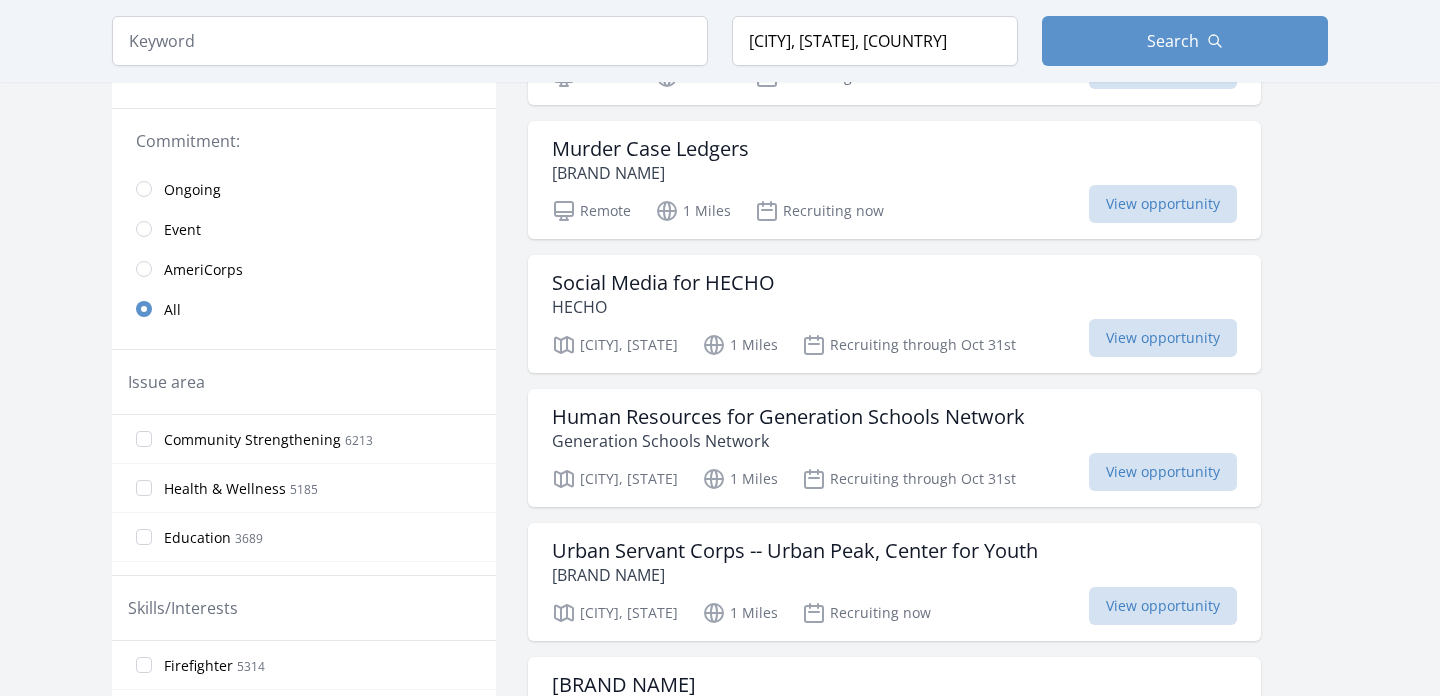scroll, scrollTop: 445, scrollLeft: 0, axis: vertical 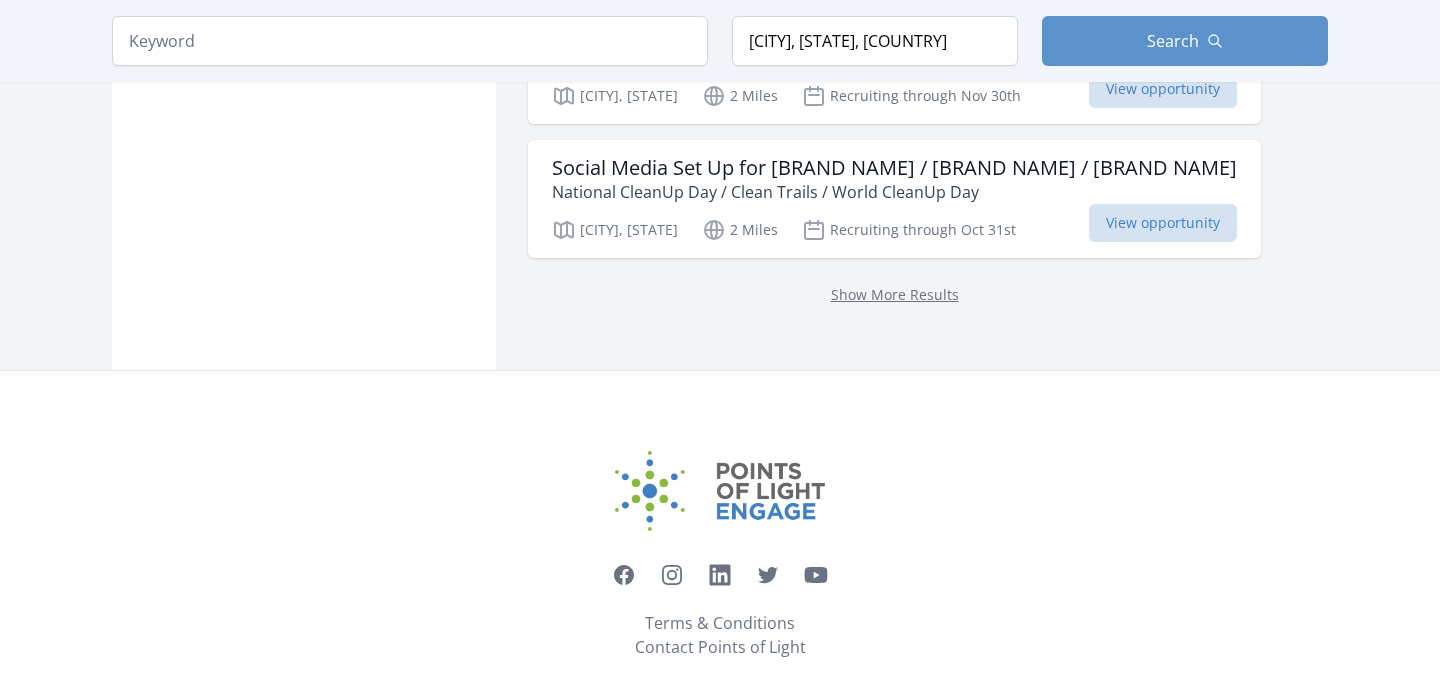 click on "Show More Results" at bounding box center [894, 294] 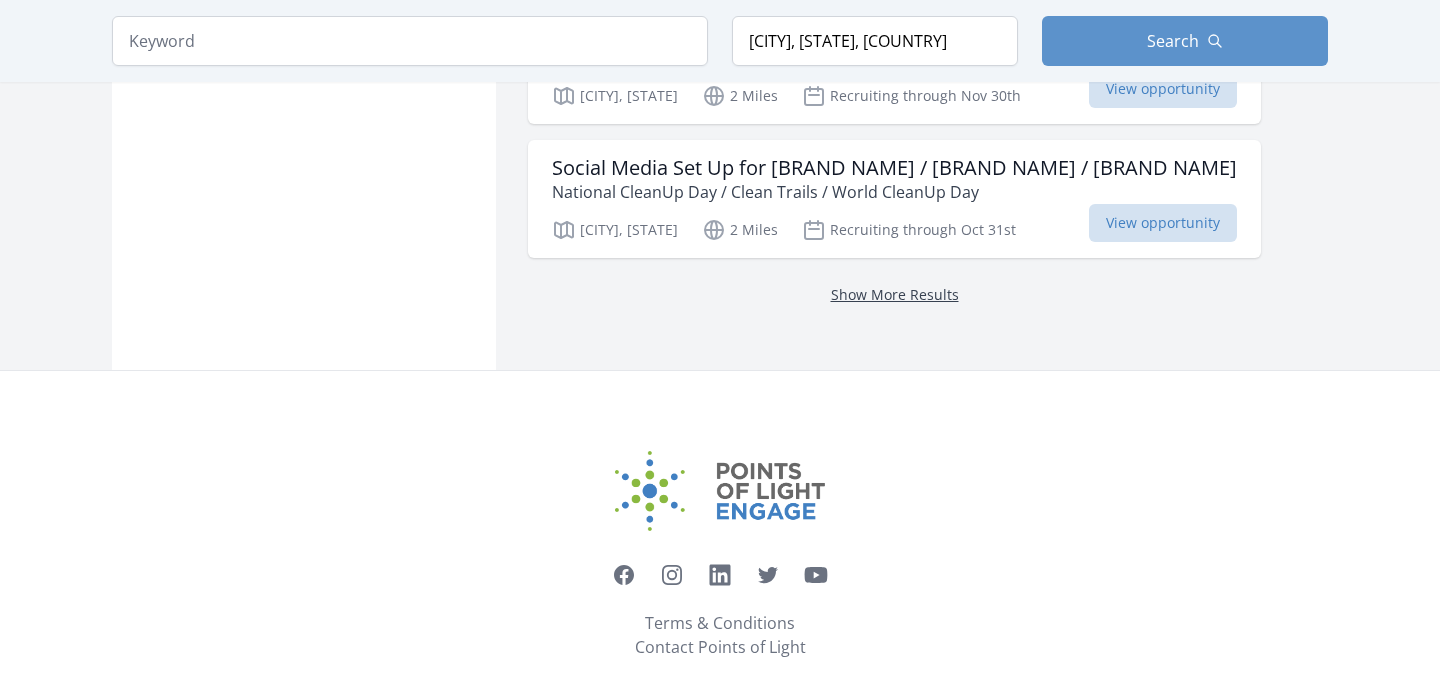 click on "Show More Results" at bounding box center (895, 294) 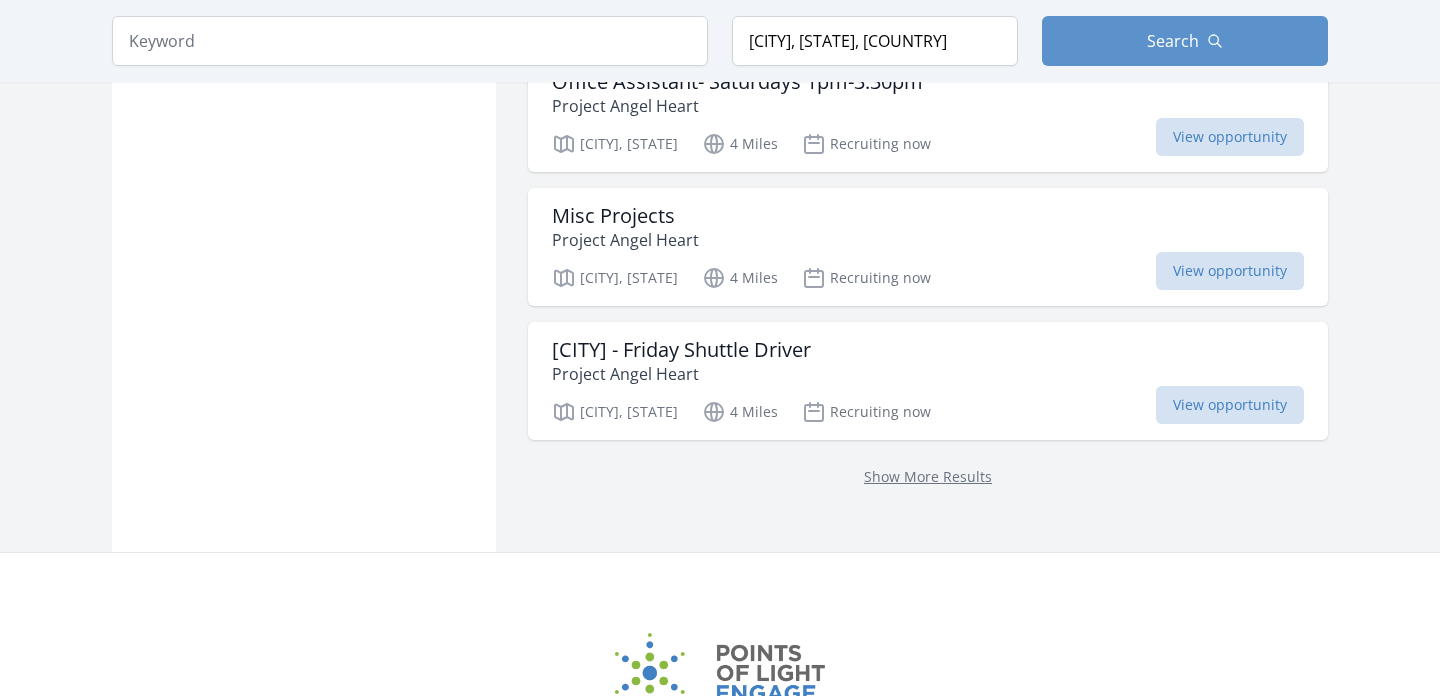 scroll, scrollTop: 5227, scrollLeft: 0, axis: vertical 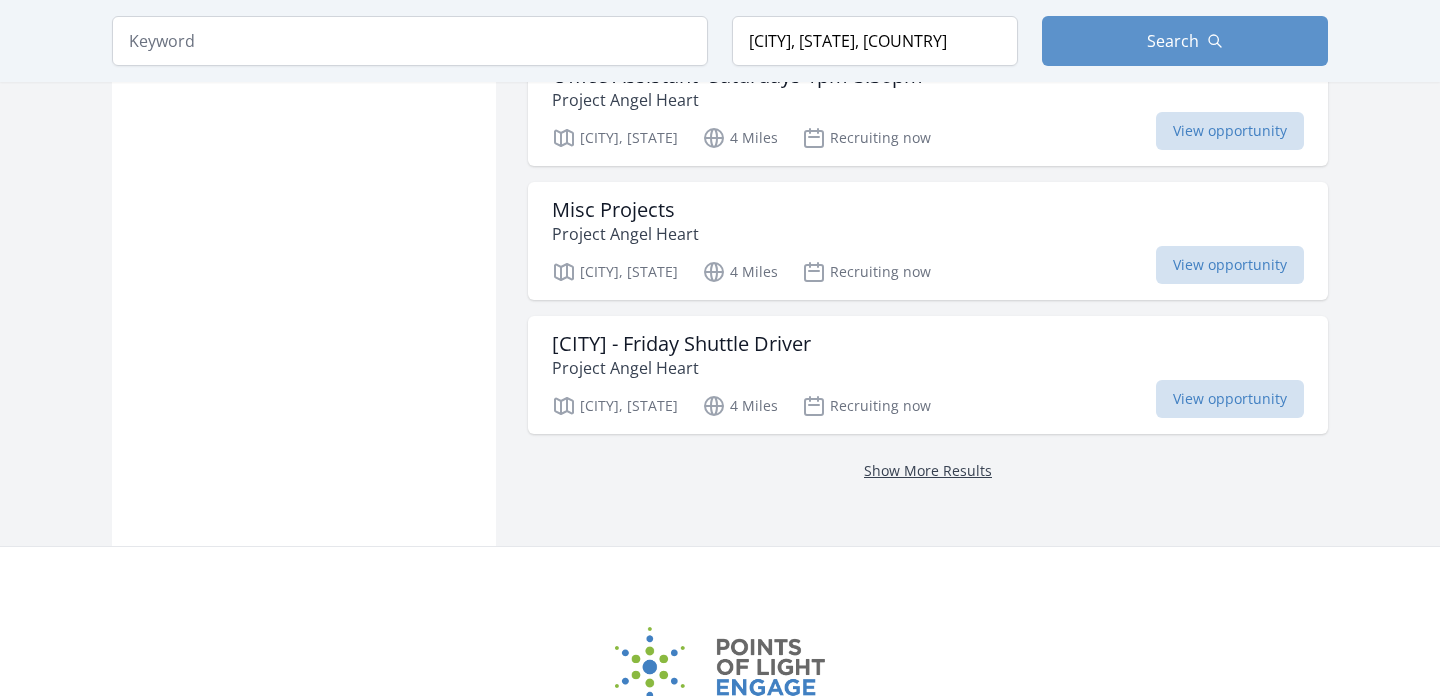 click on "Show More Results" at bounding box center [928, 470] 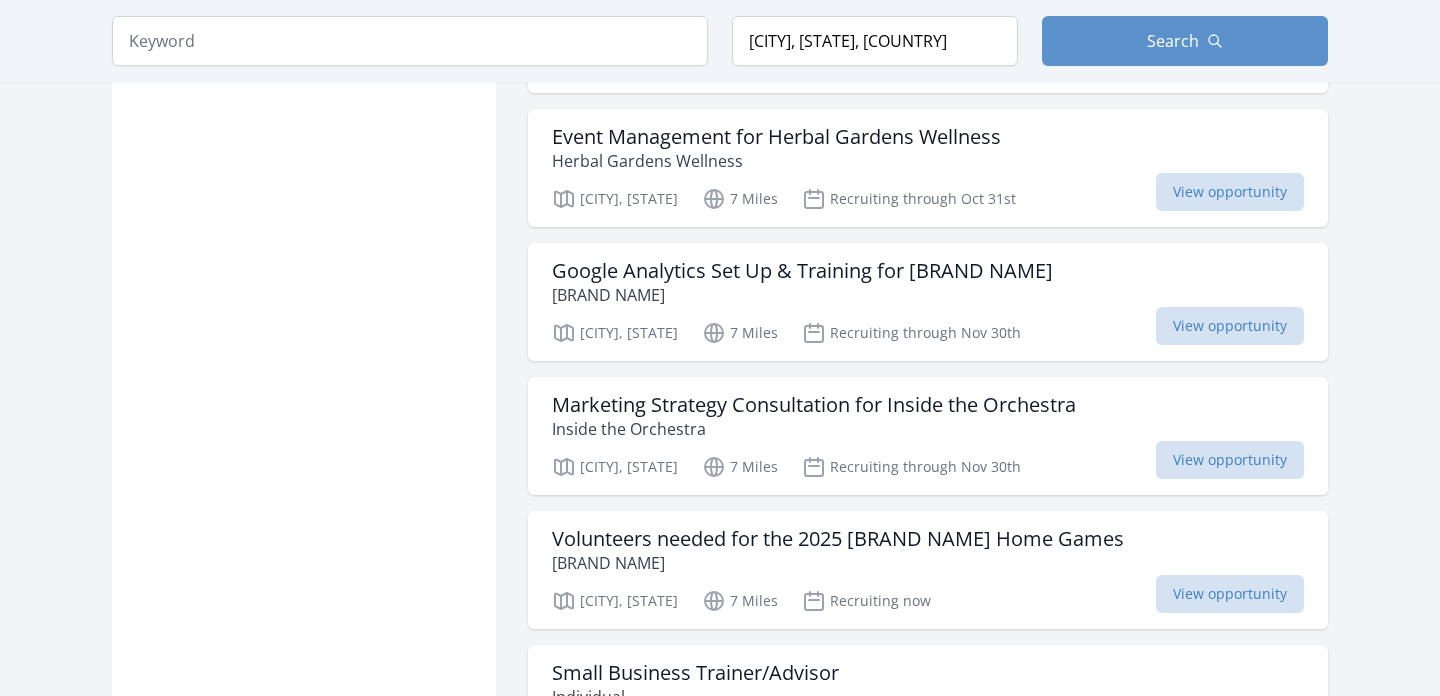 scroll, scrollTop: 7180, scrollLeft: 0, axis: vertical 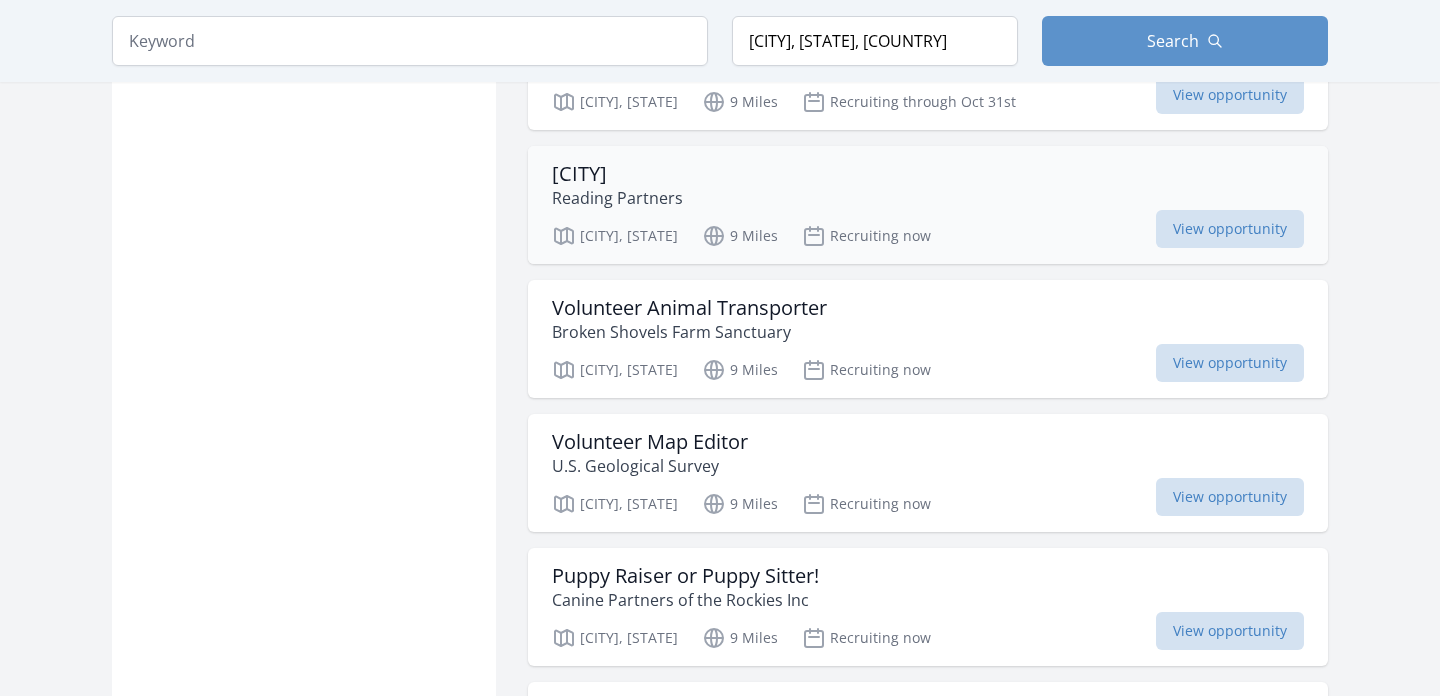 click on "Reading Partners" at bounding box center (617, 198) 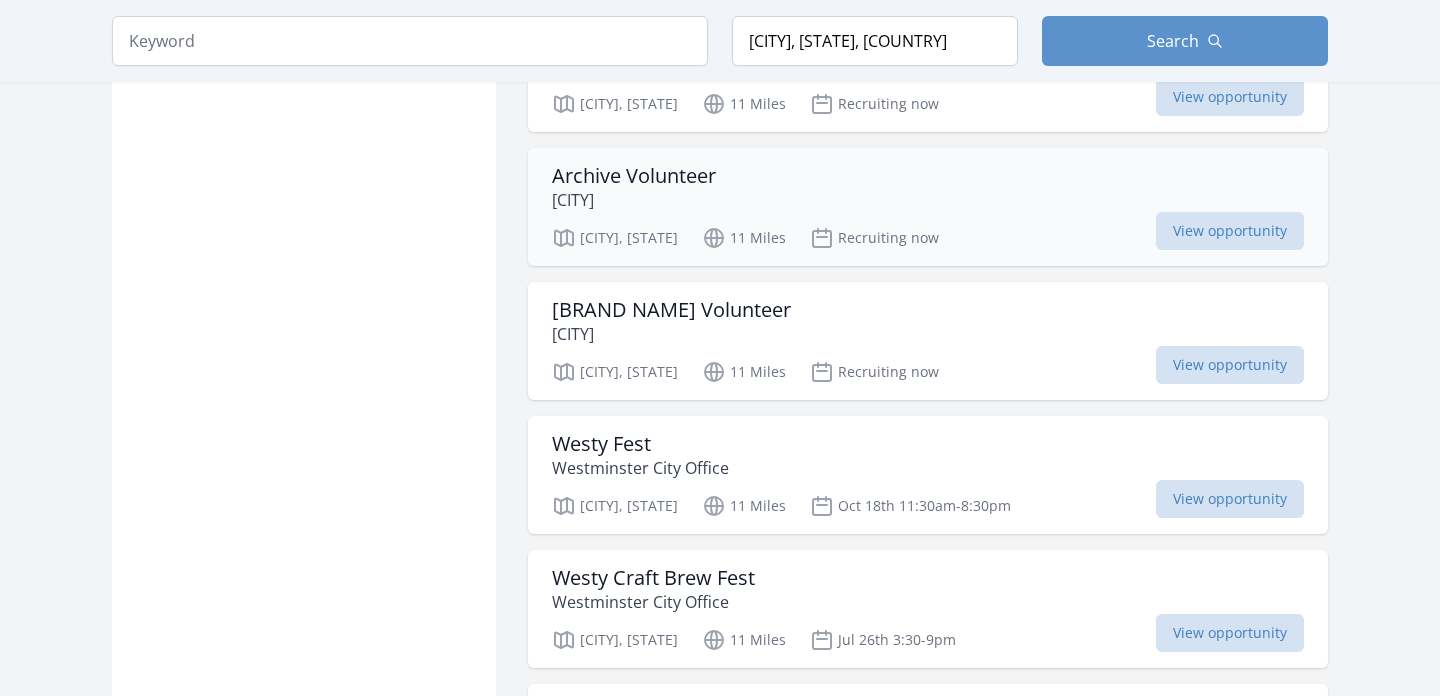scroll, scrollTop: 10897, scrollLeft: 0, axis: vertical 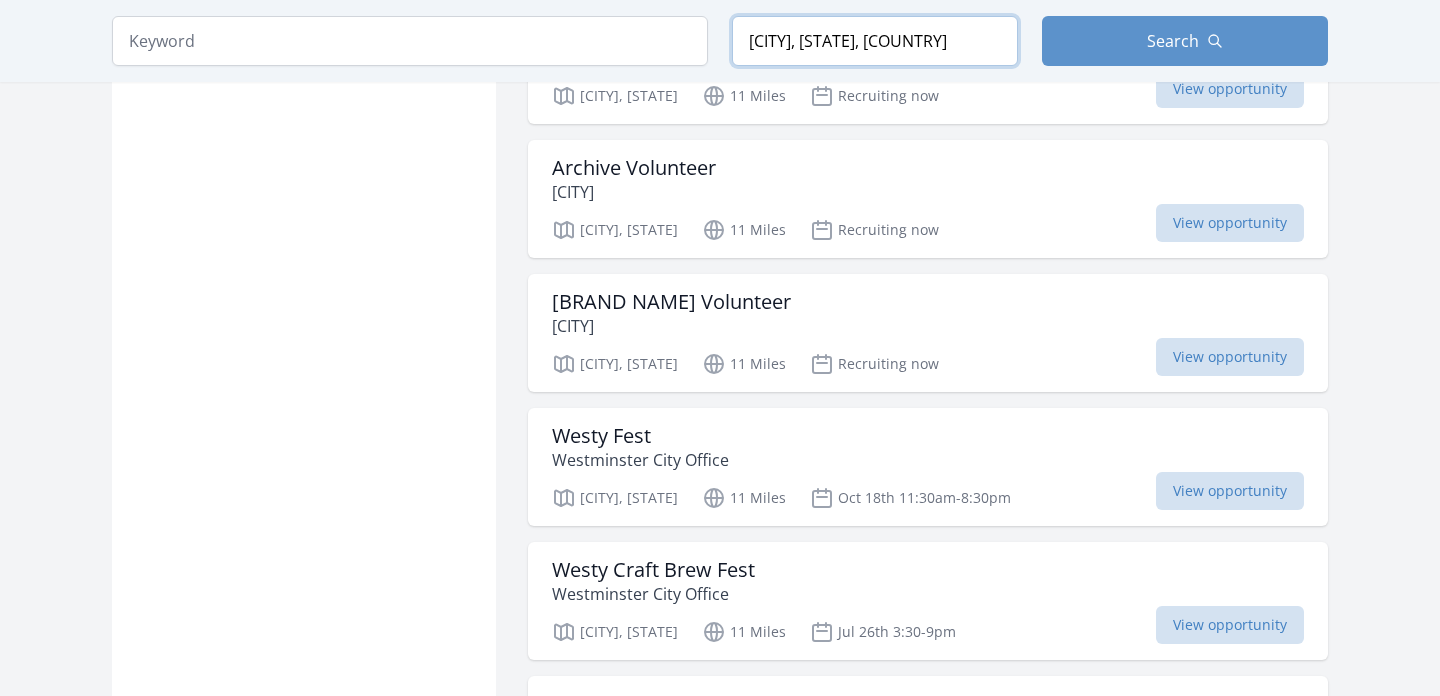 click on "[CITY], [STATE], [COUNTRY]" at bounding box center [875, 41] 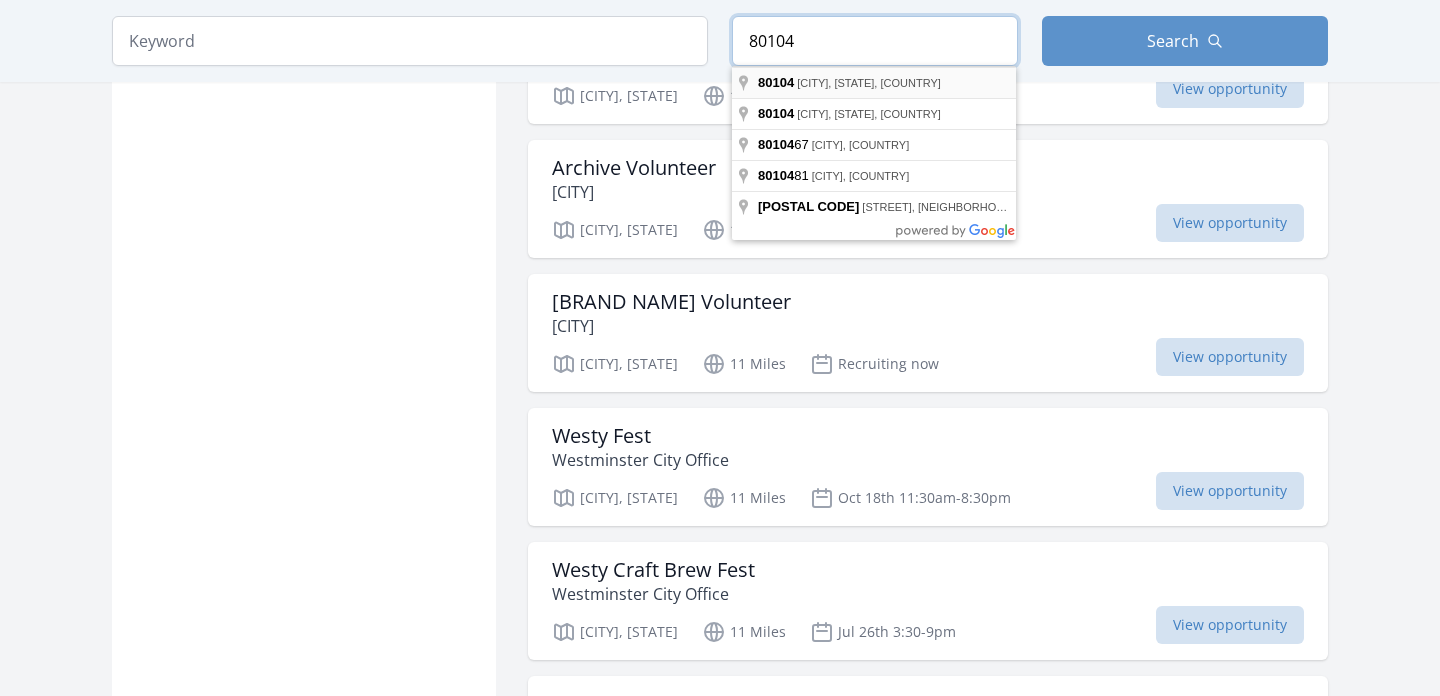 type on "80104" 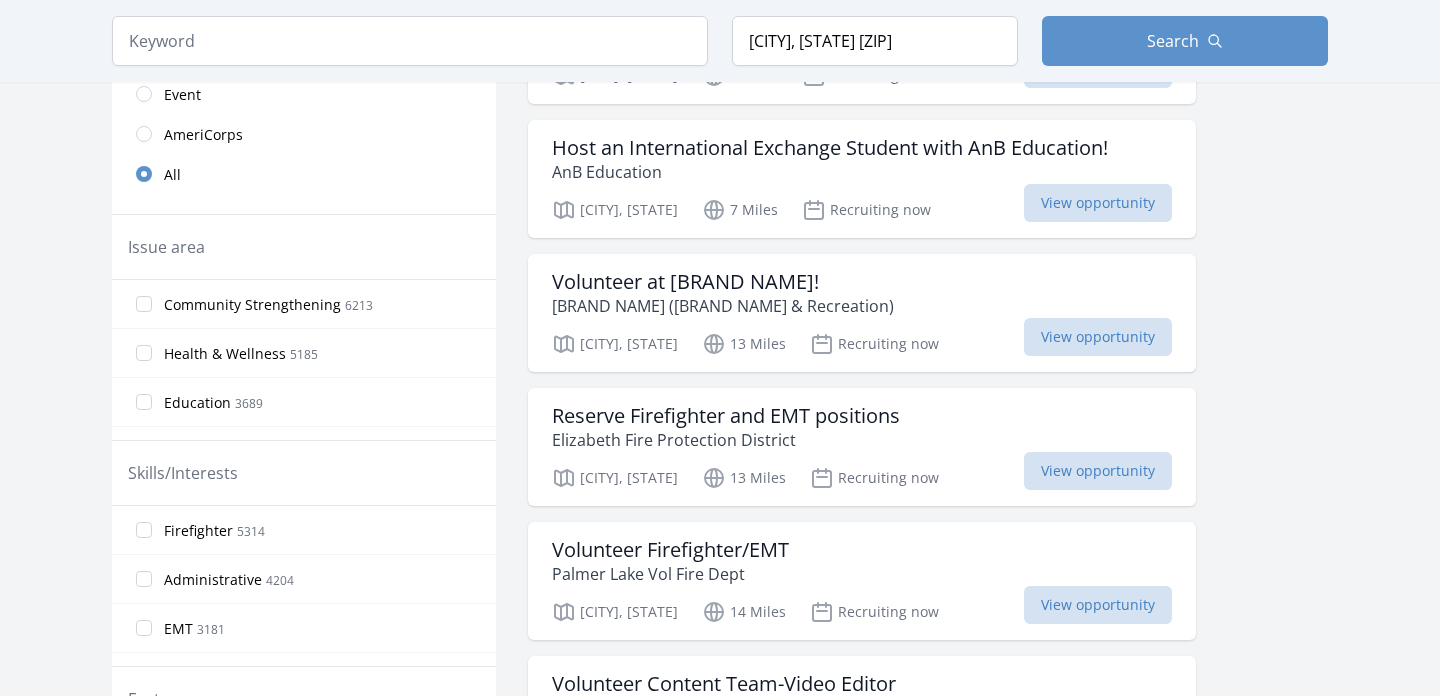 scroll, scrollTop: 577, scrollLeft: 0, axis: vertical 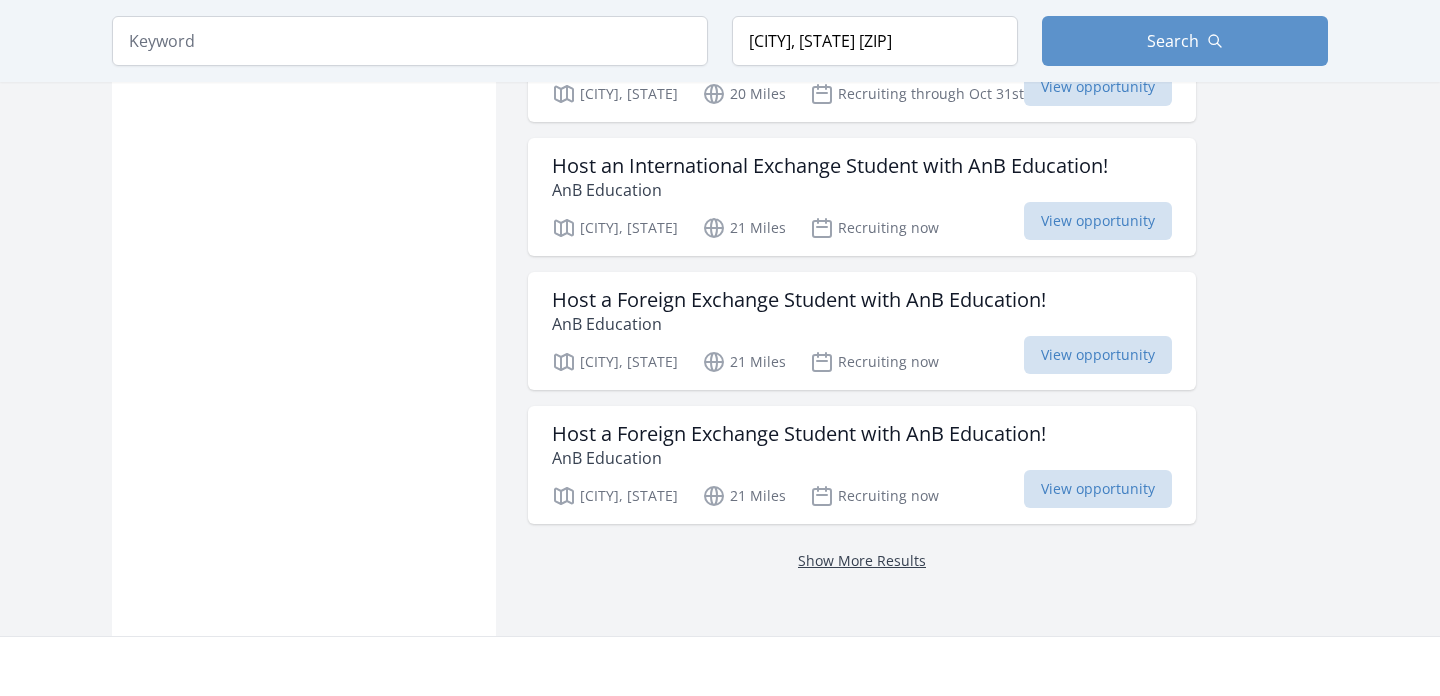 click on "Show More Results" at bounding box center (862, 560) 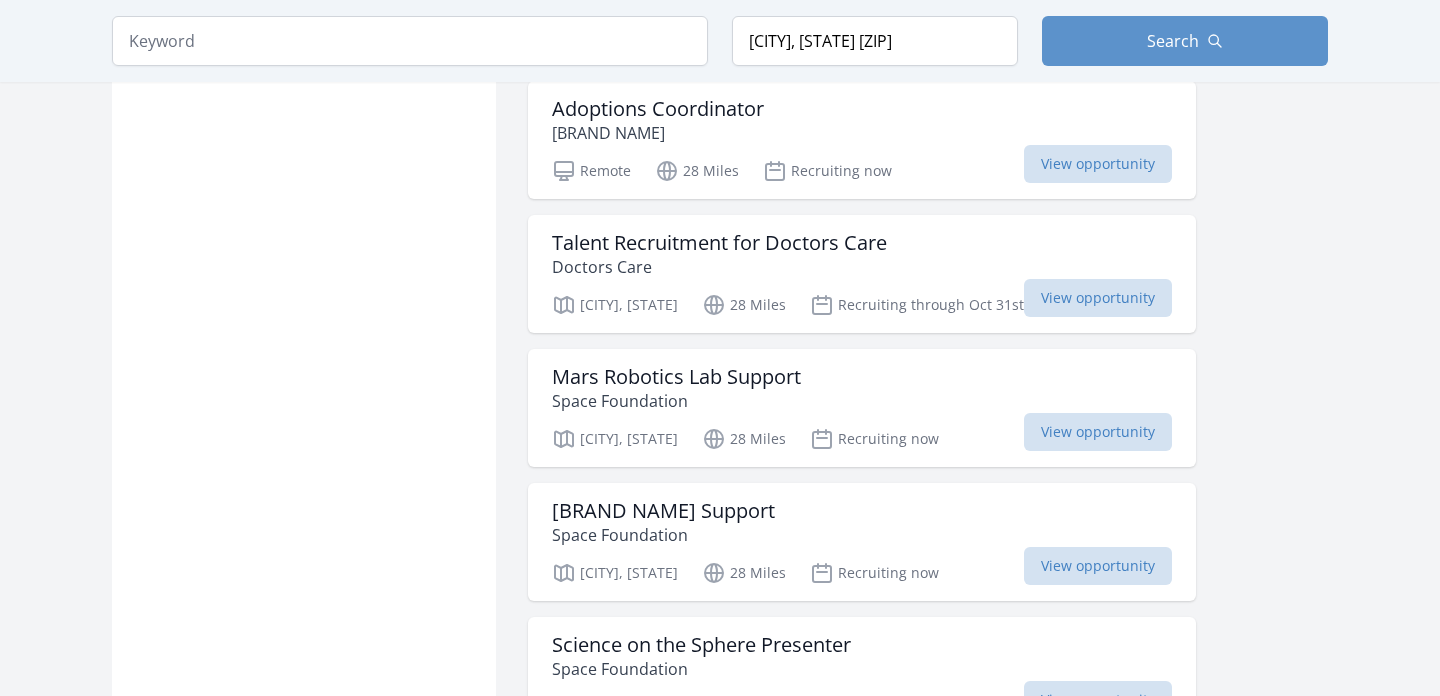 scroll, scrollTop: 5972, scrollLeft: 0, axis: vertical 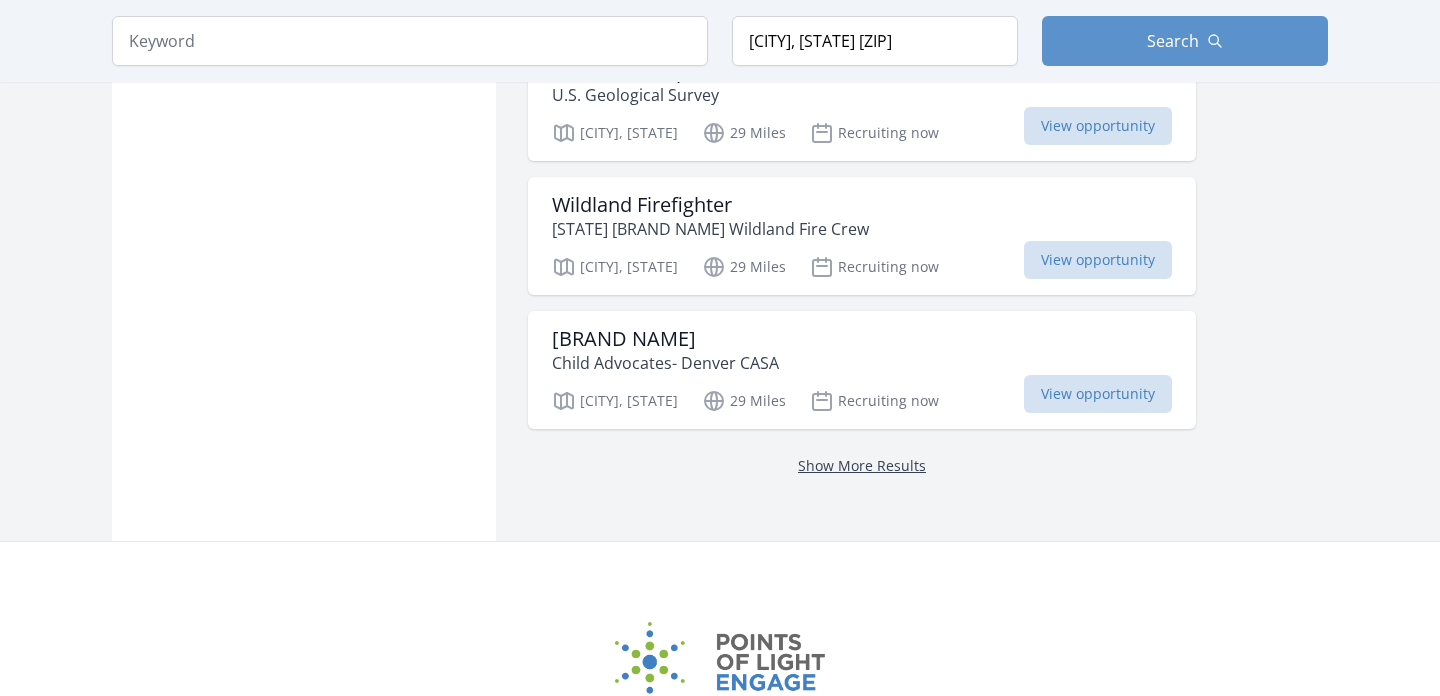 click on "Show More Results" at bounding box center (862, 465) 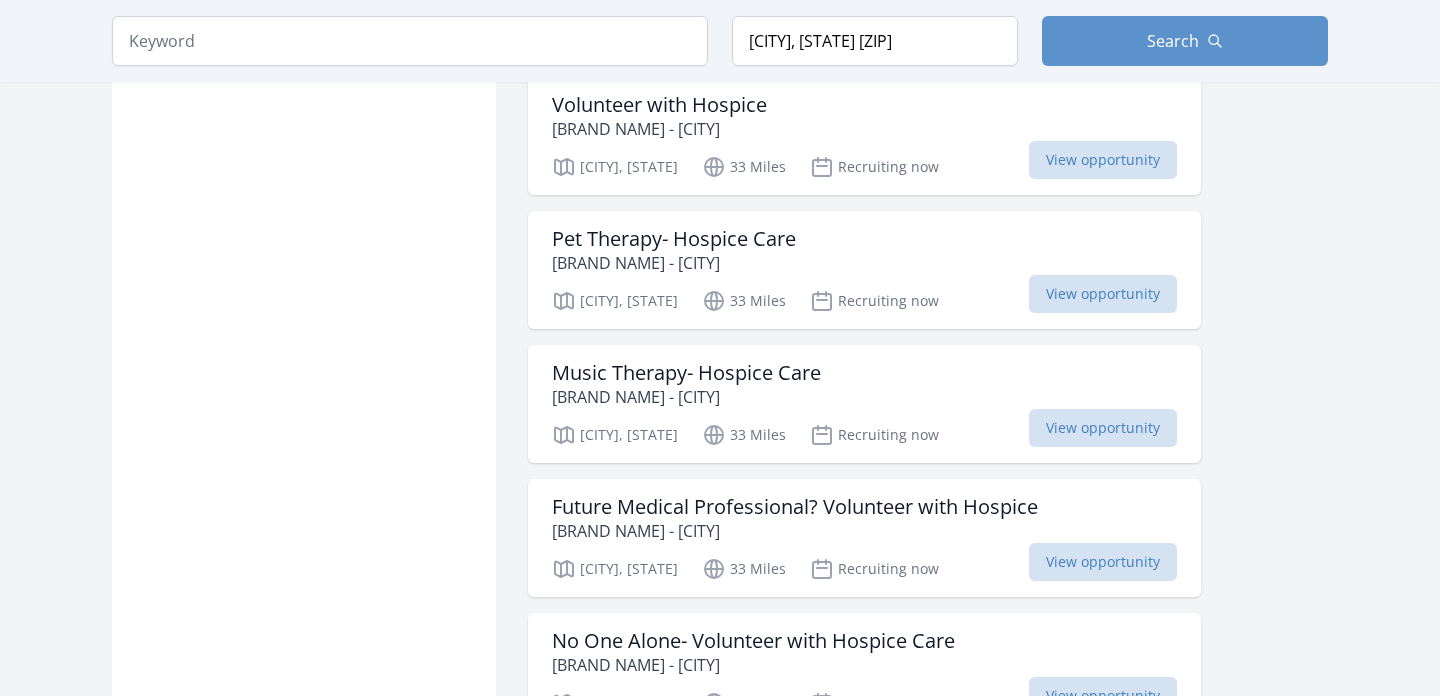 scroll, scrollTop: 9064, scrollLeft: 0, axis: vertical 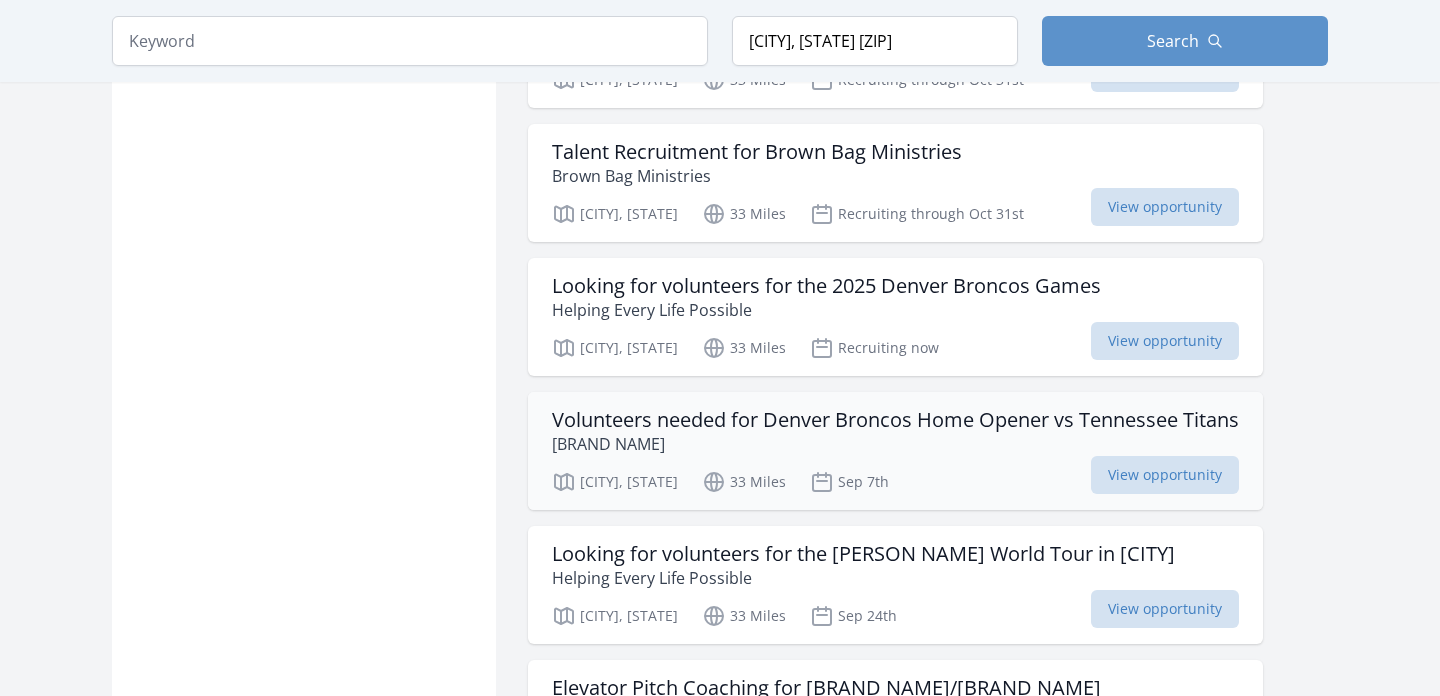 click on "Volunteers needed for Denver Broncos Home Opener vs Tennessee Titans" at bounding box center (895, 420) 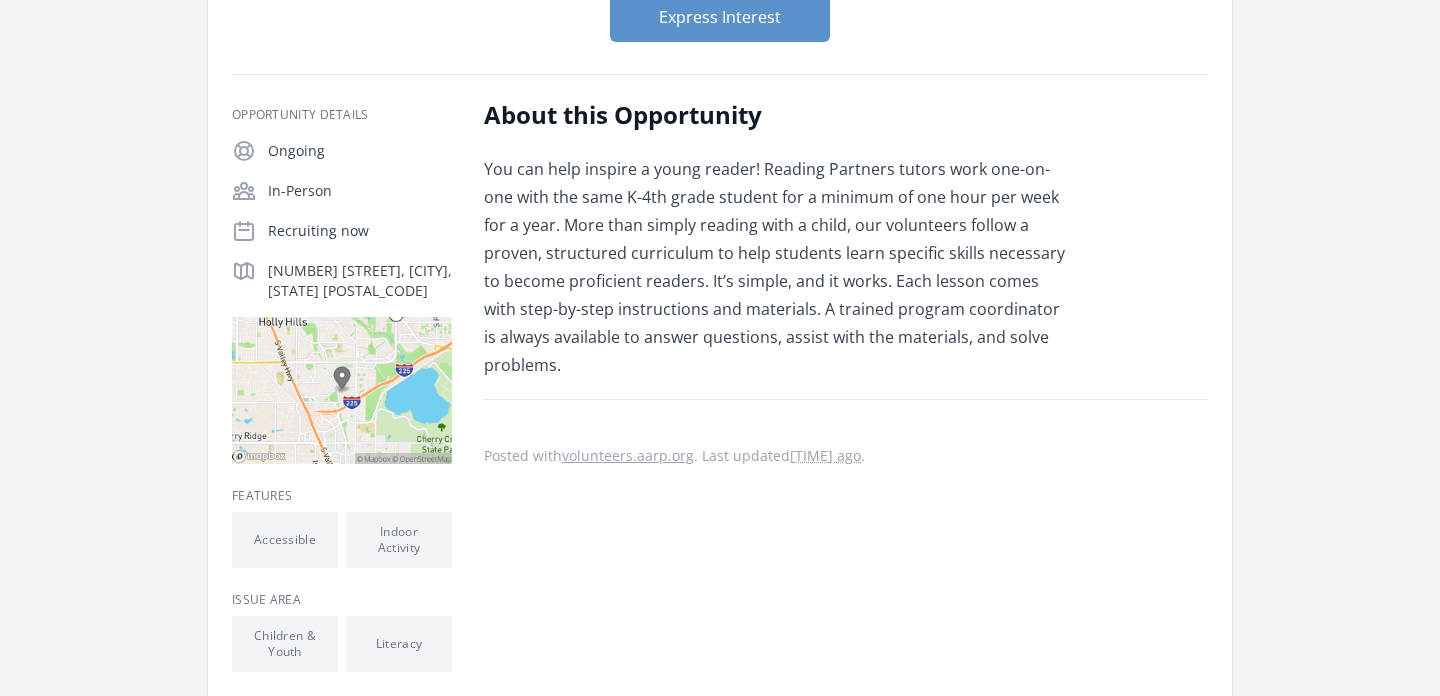 scroll, scrollTop: 274, scrollLeft: 0, axis: vertical 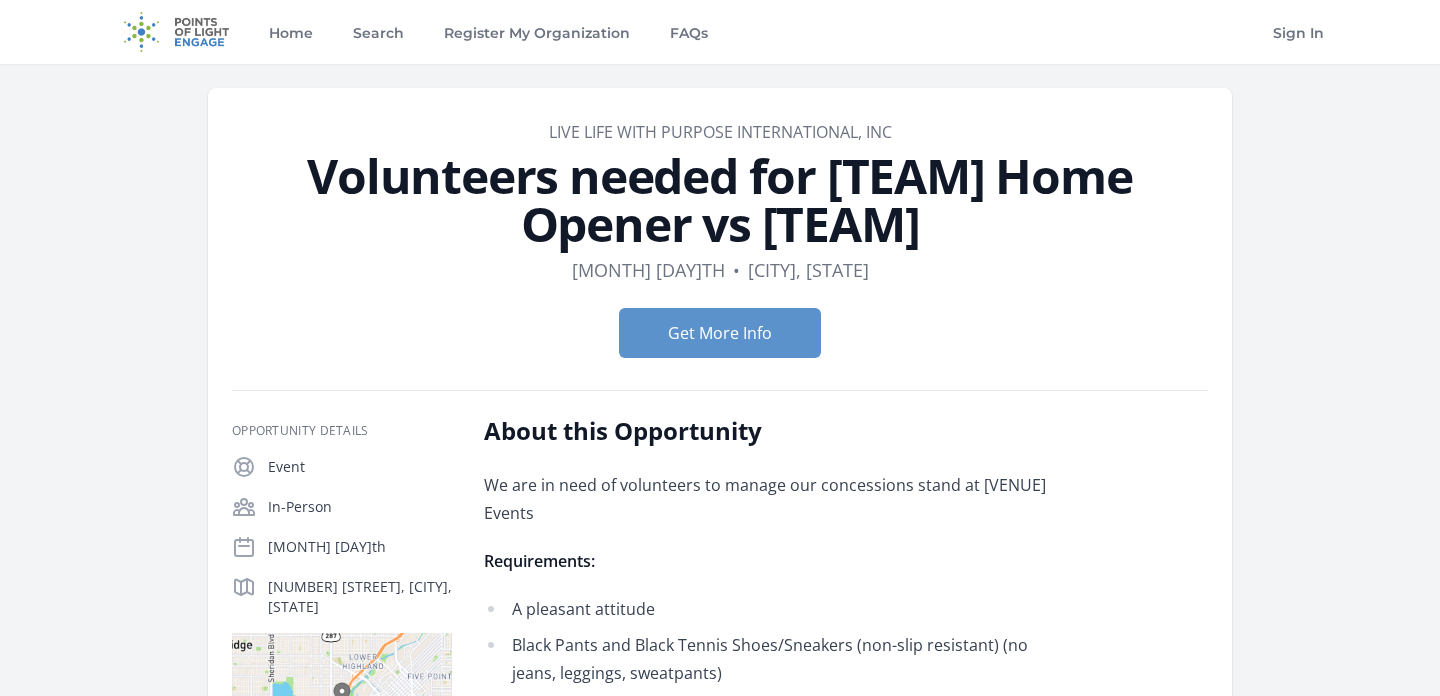 click on "Get More Info" at bounding box center [720, 333] 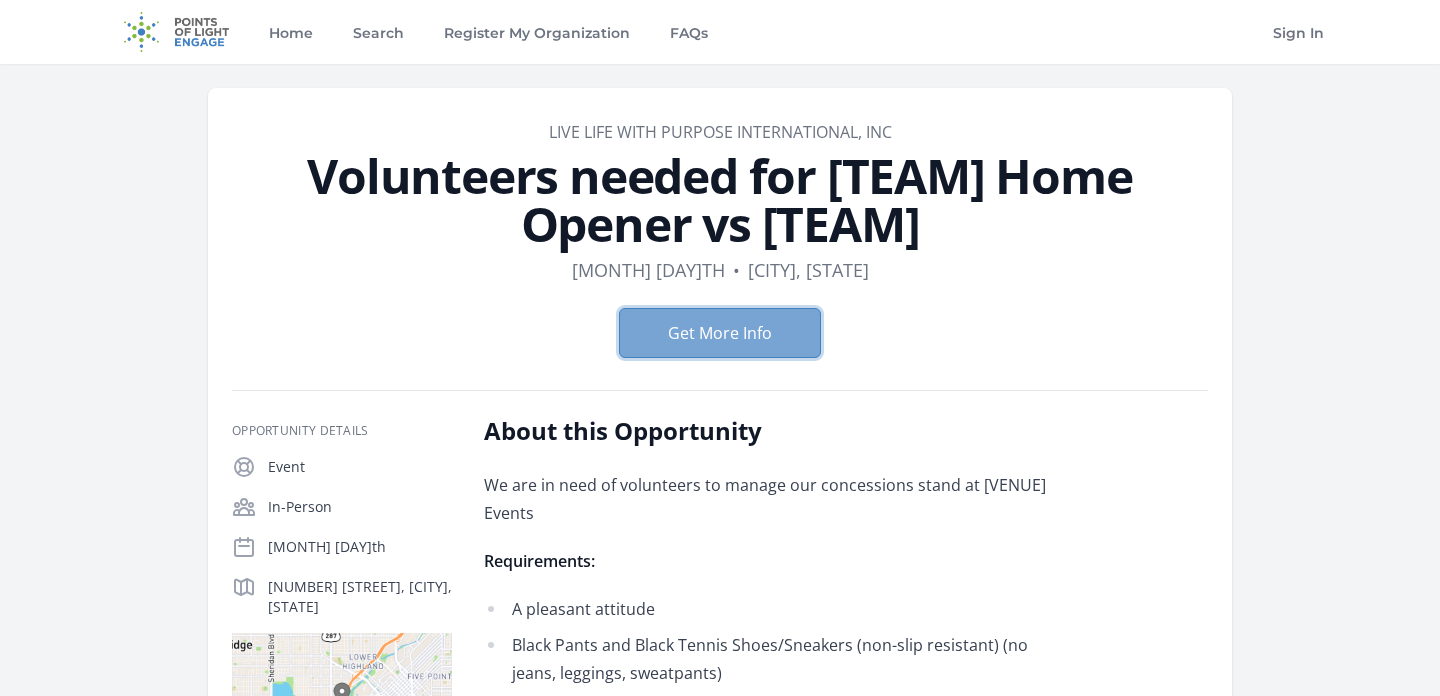 click on "Get More Info" at bounding box center (720, 333) 